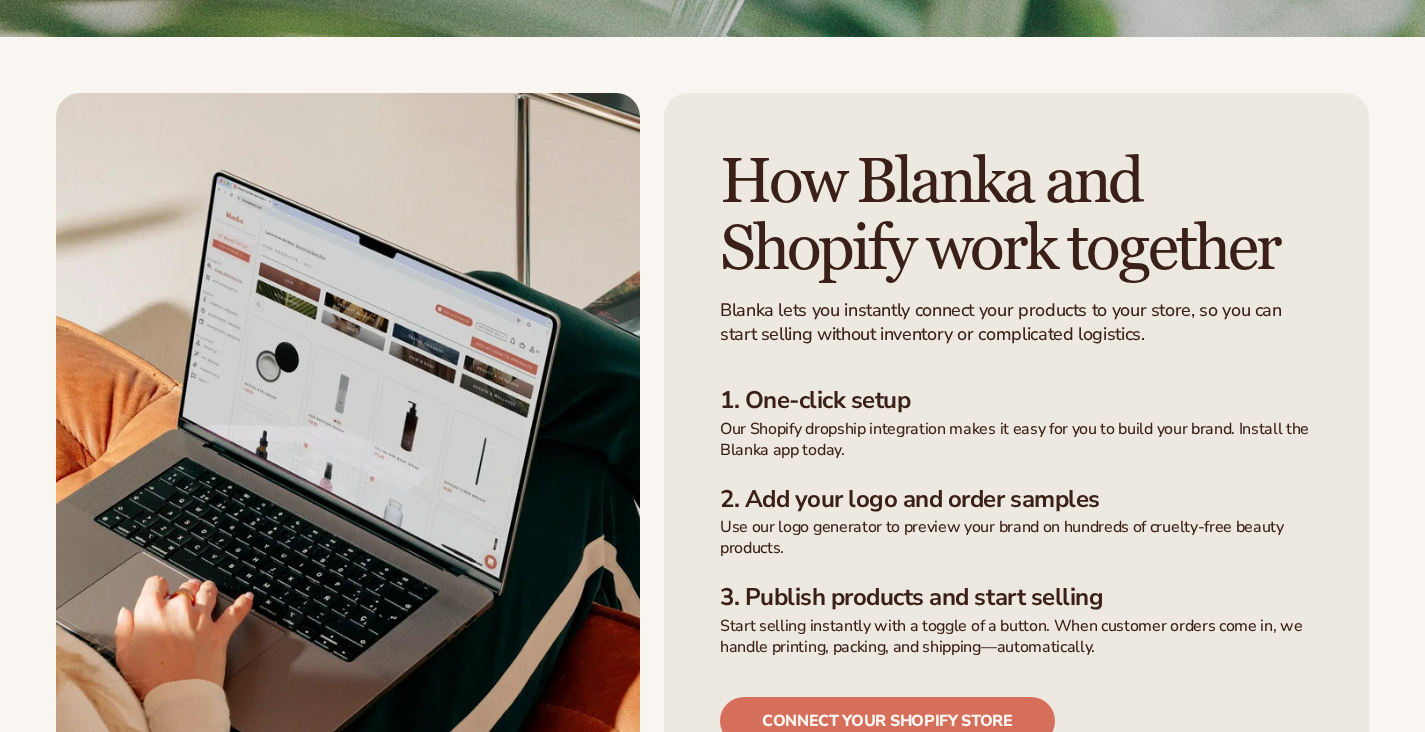 scroll, scrollTop: 513, scrollLeft: 0, axis: vertical 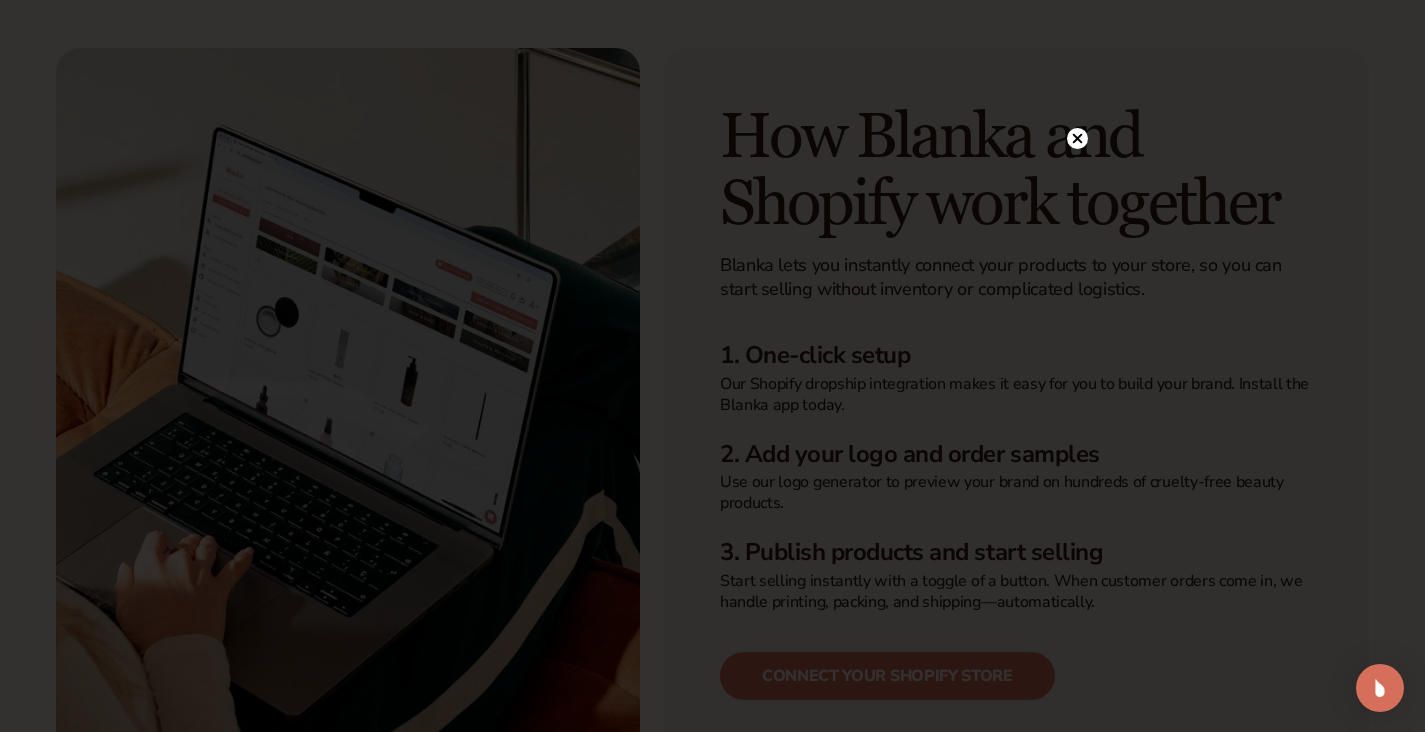 click 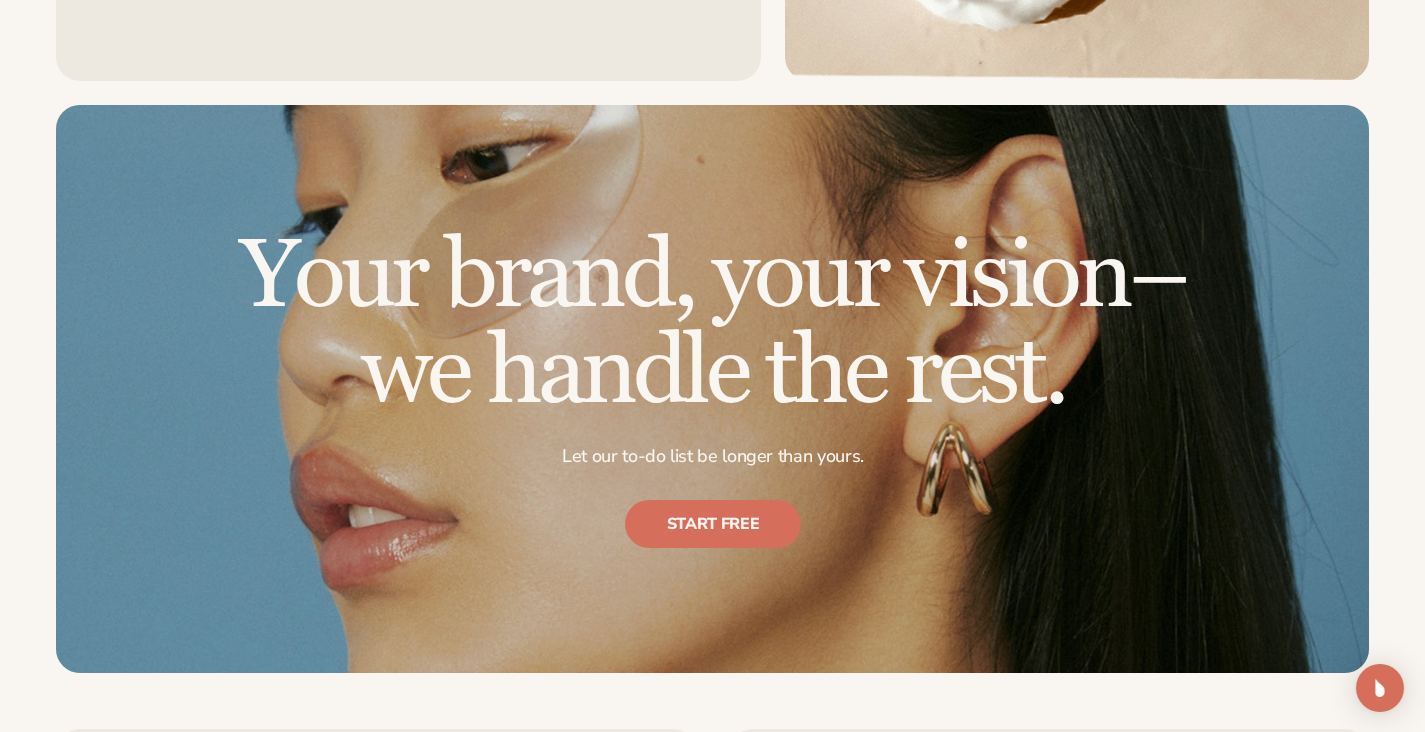 scroll, scrollTop: 3205, scrollLeft: 0, axis: vertical 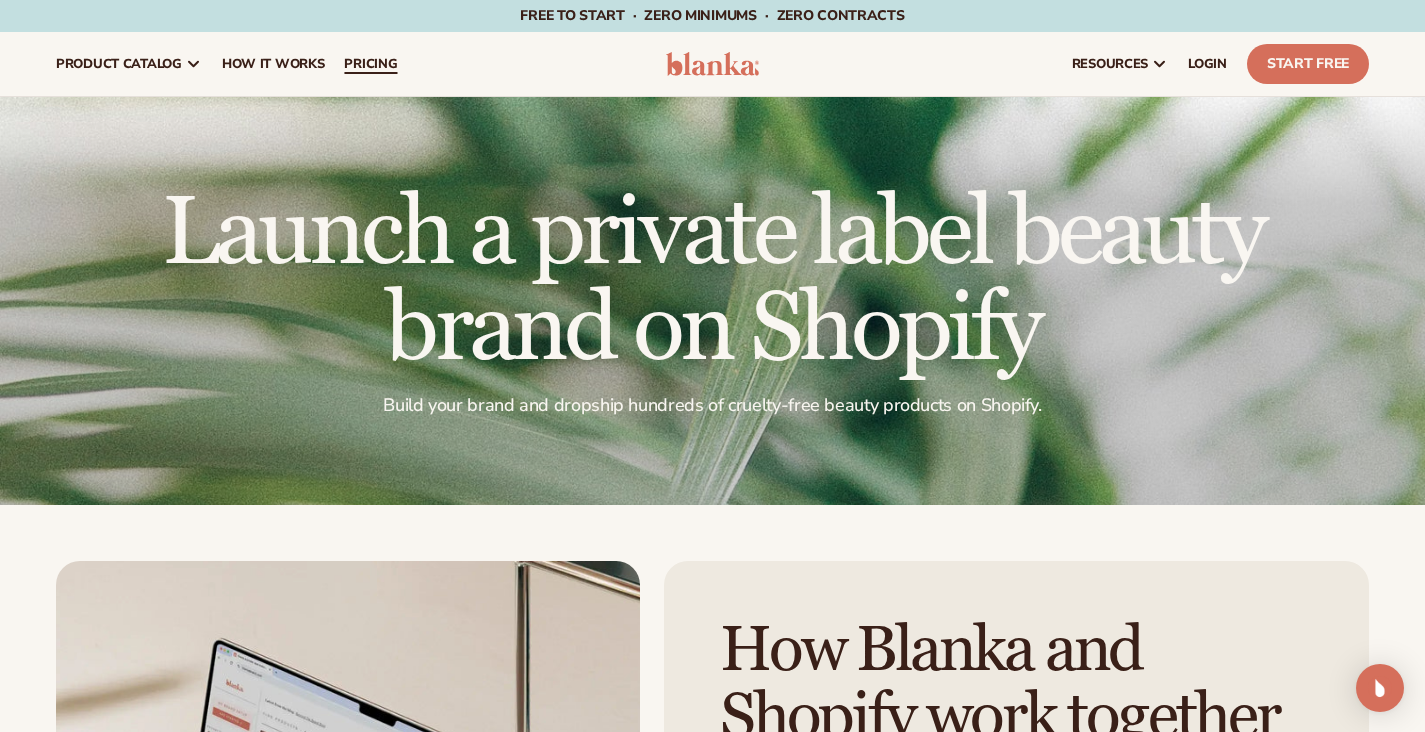 click on "pricing" at bounding box center [370, 64] 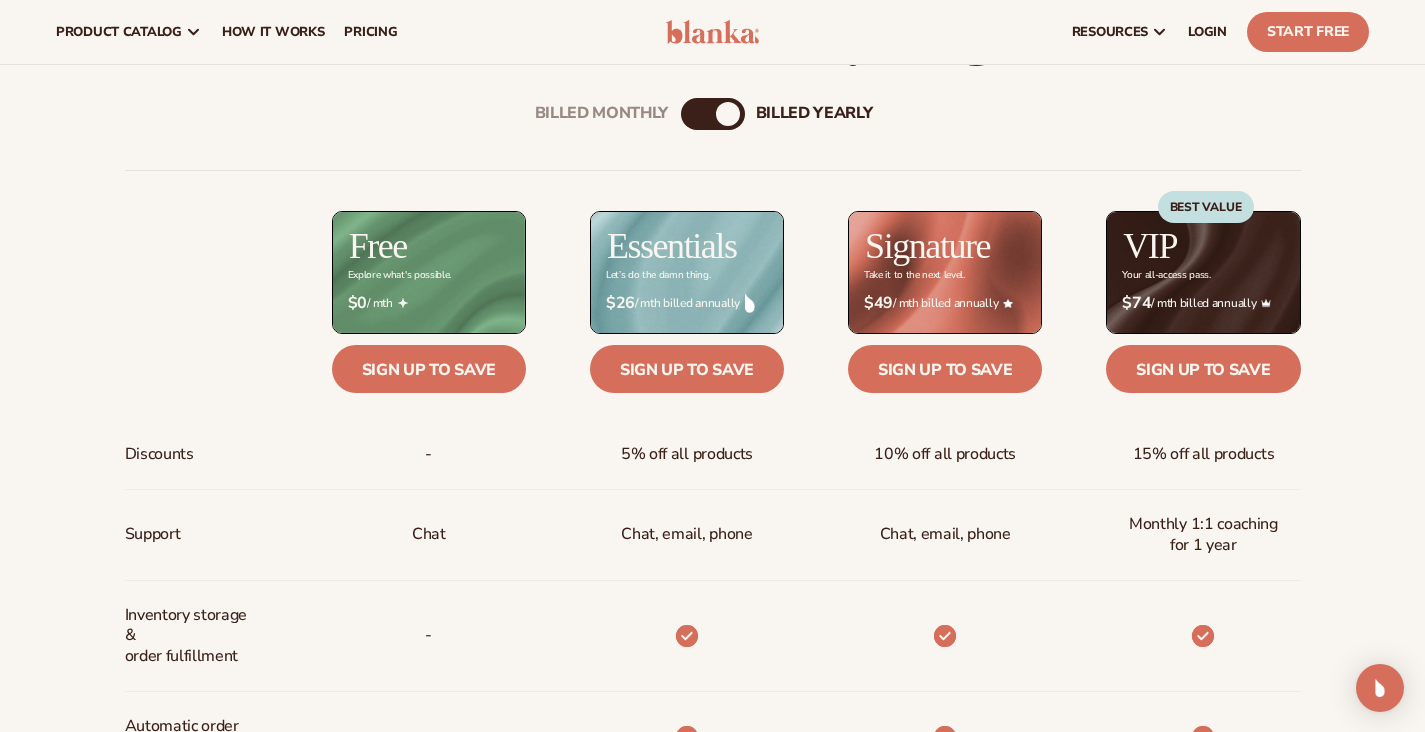 scroll, scrollTop: 585, scrollLeft: 0, axis: vertical 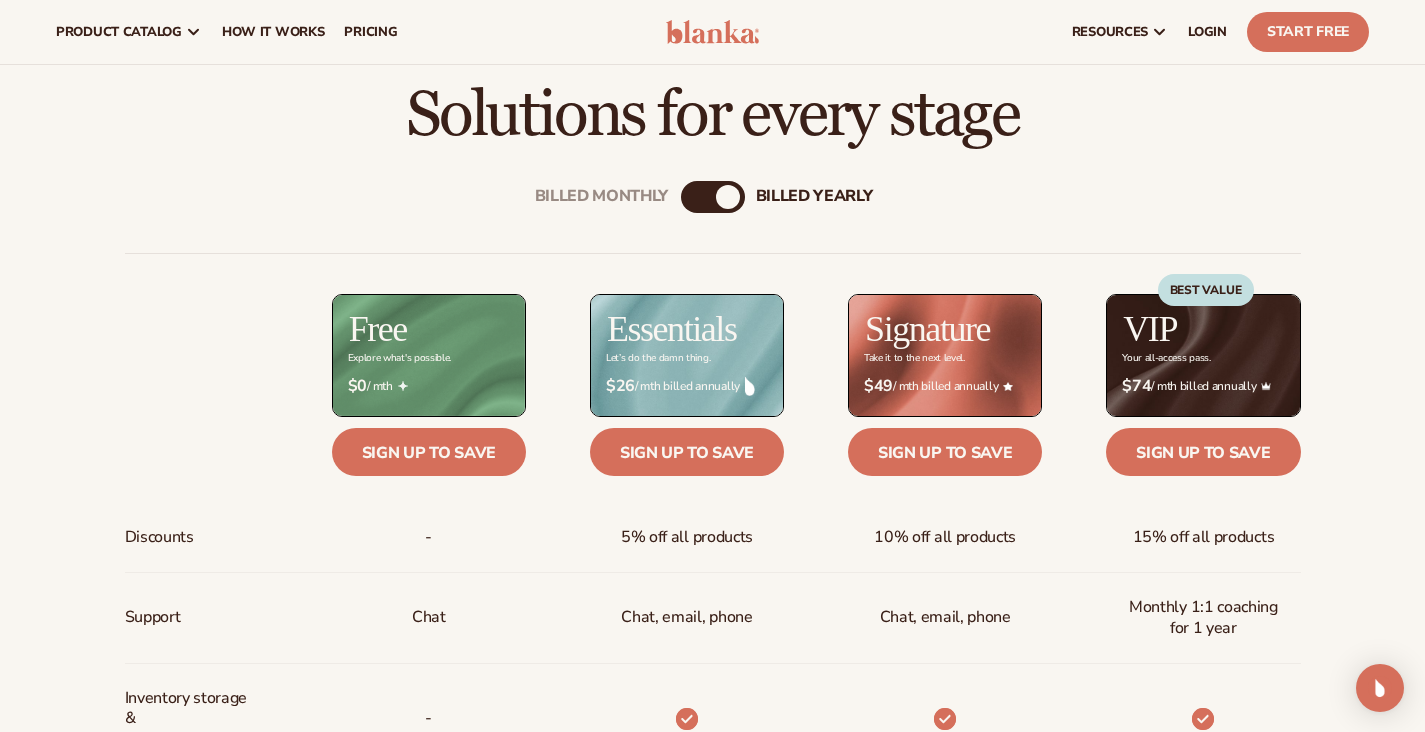 click on "billed Yearly" at bounding box center [728, 197] 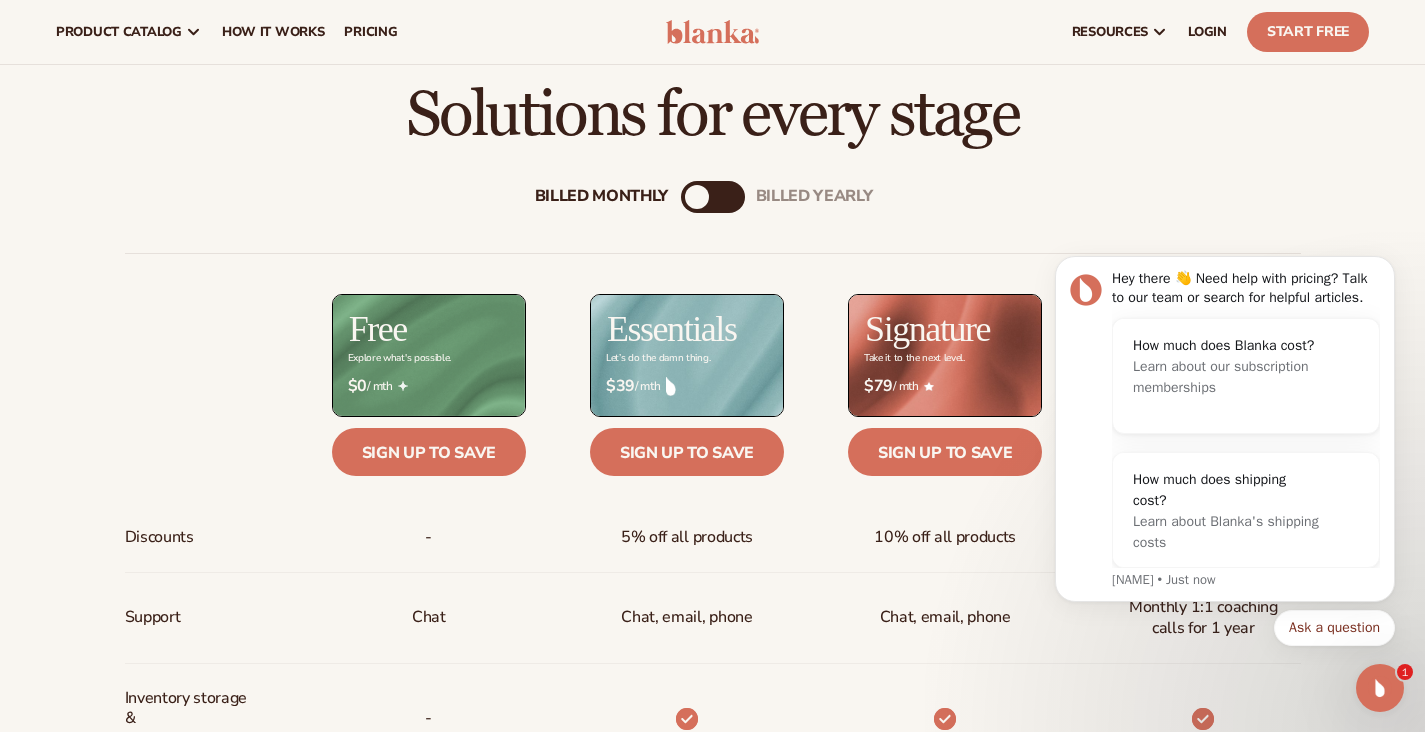 scroll, scrollTop: 0, scrollLeft: 0, axis: both 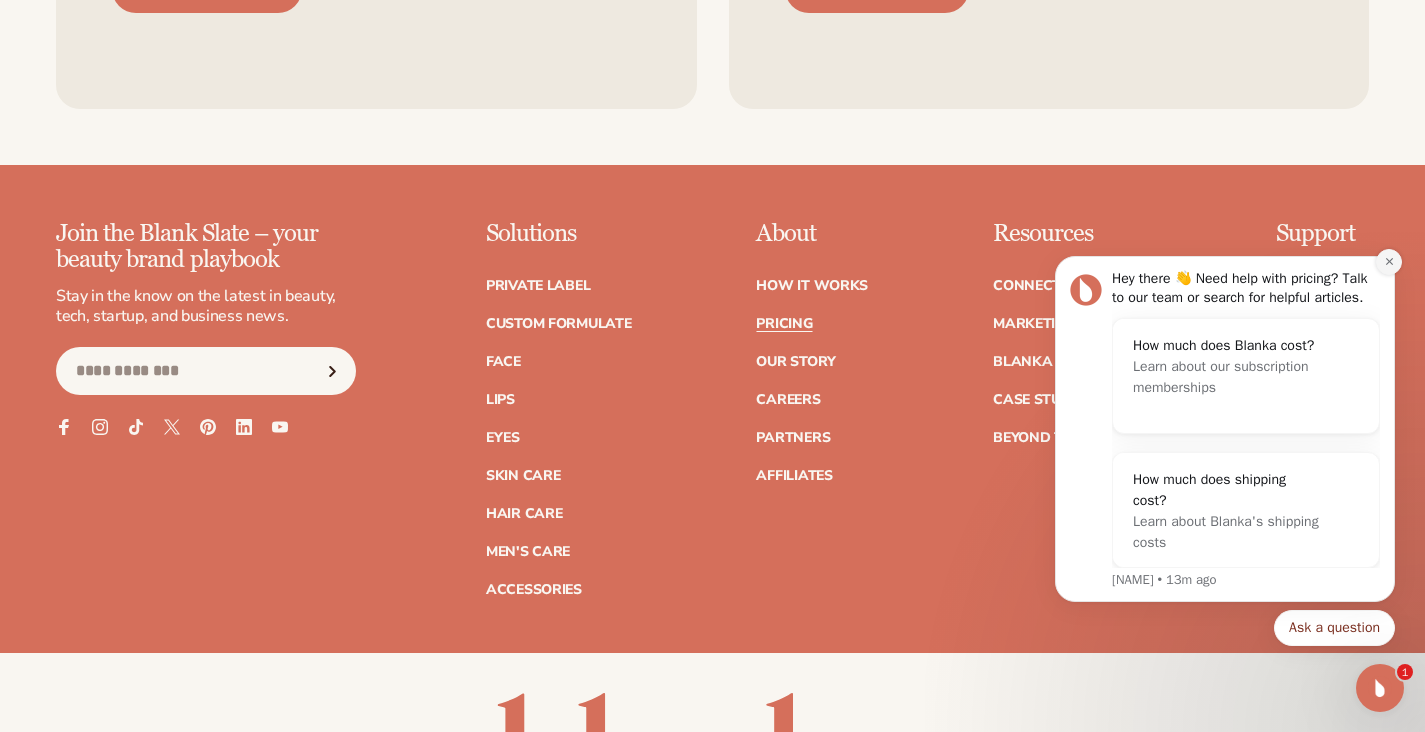 click 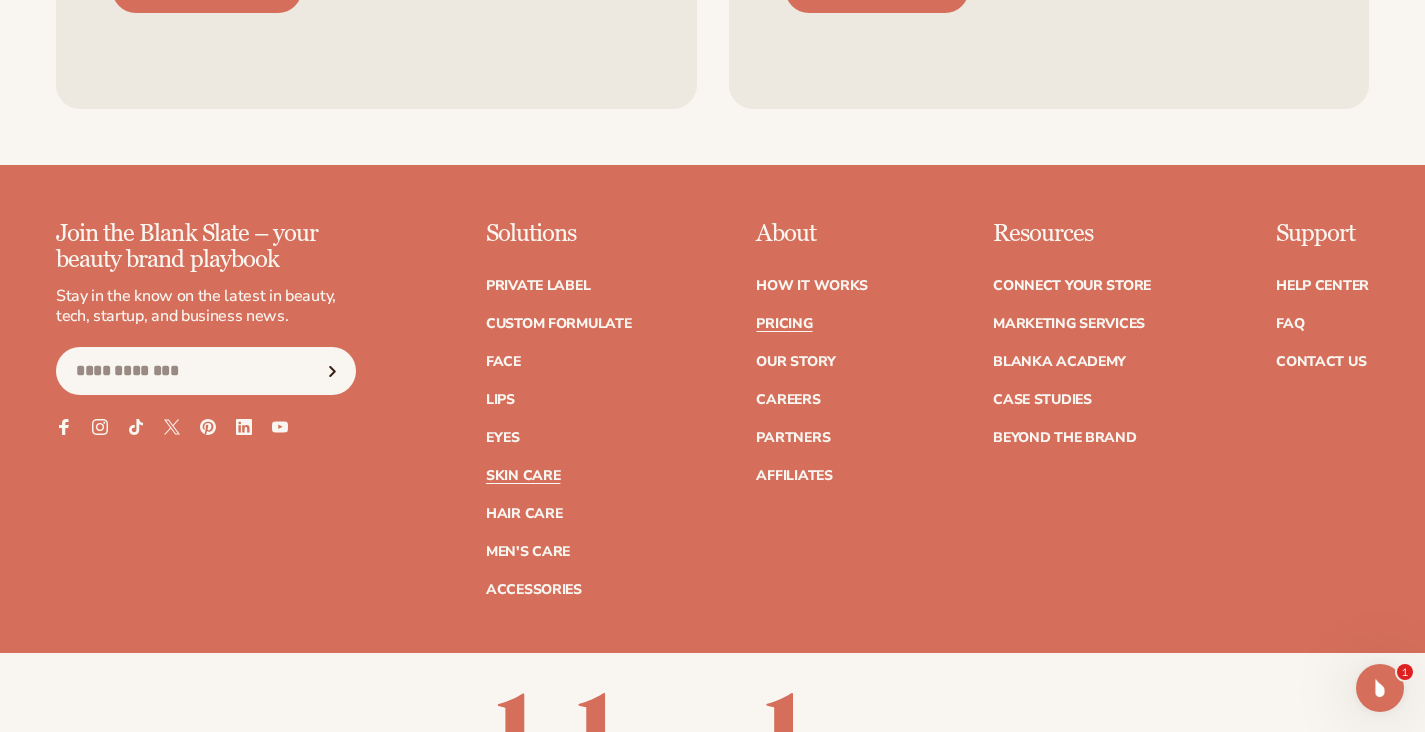click on "Skin Care" at bounding box center [523, 476] 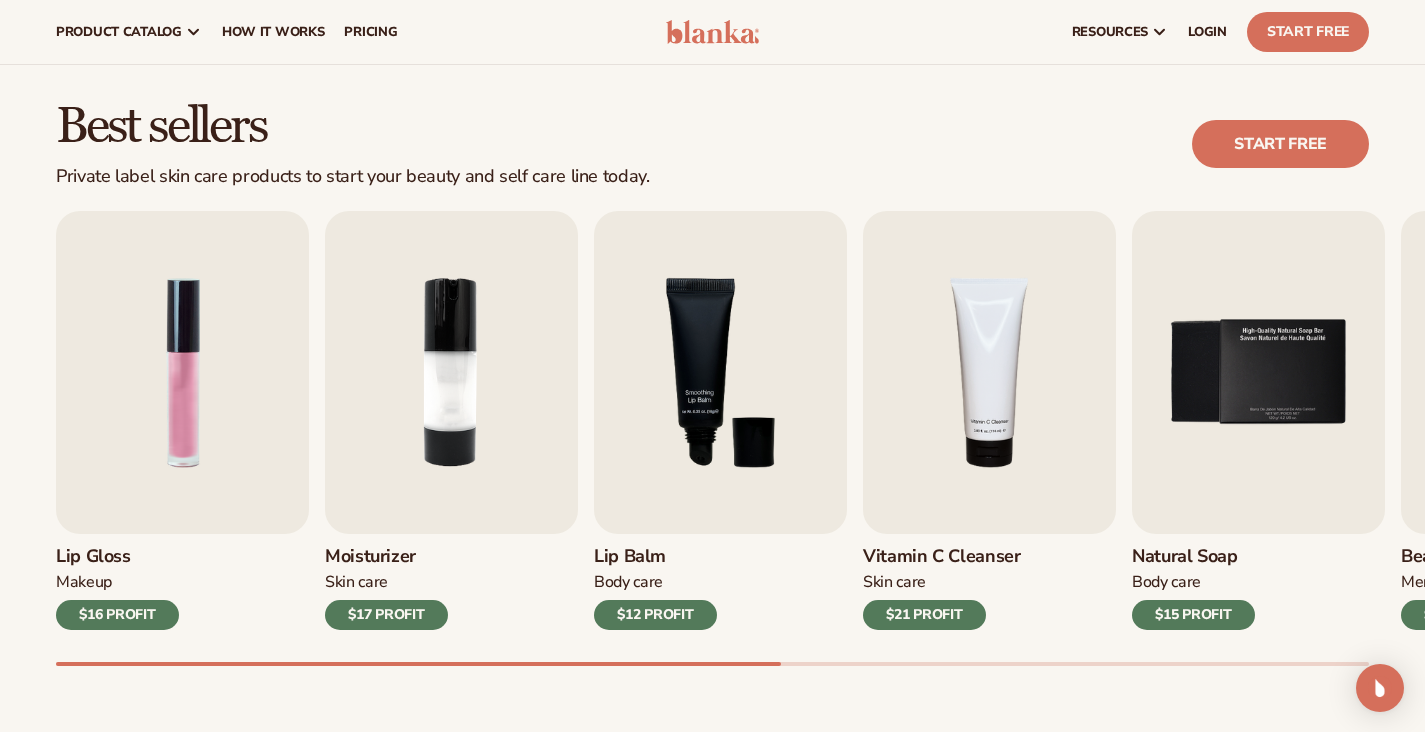 scroll, scrollTop: 209, scrollLeft: 0, axis: vertical 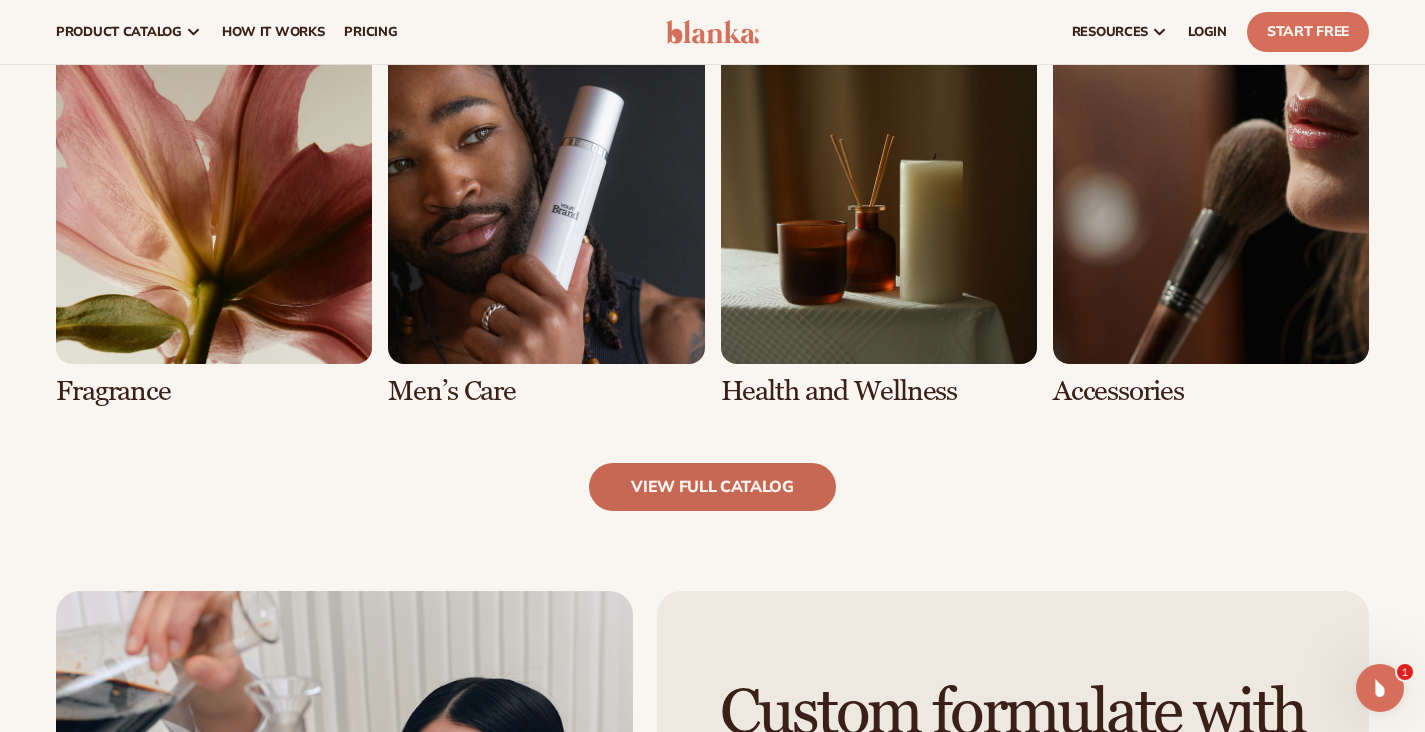 click on "view full catalog" at bounding box center (712, 487) 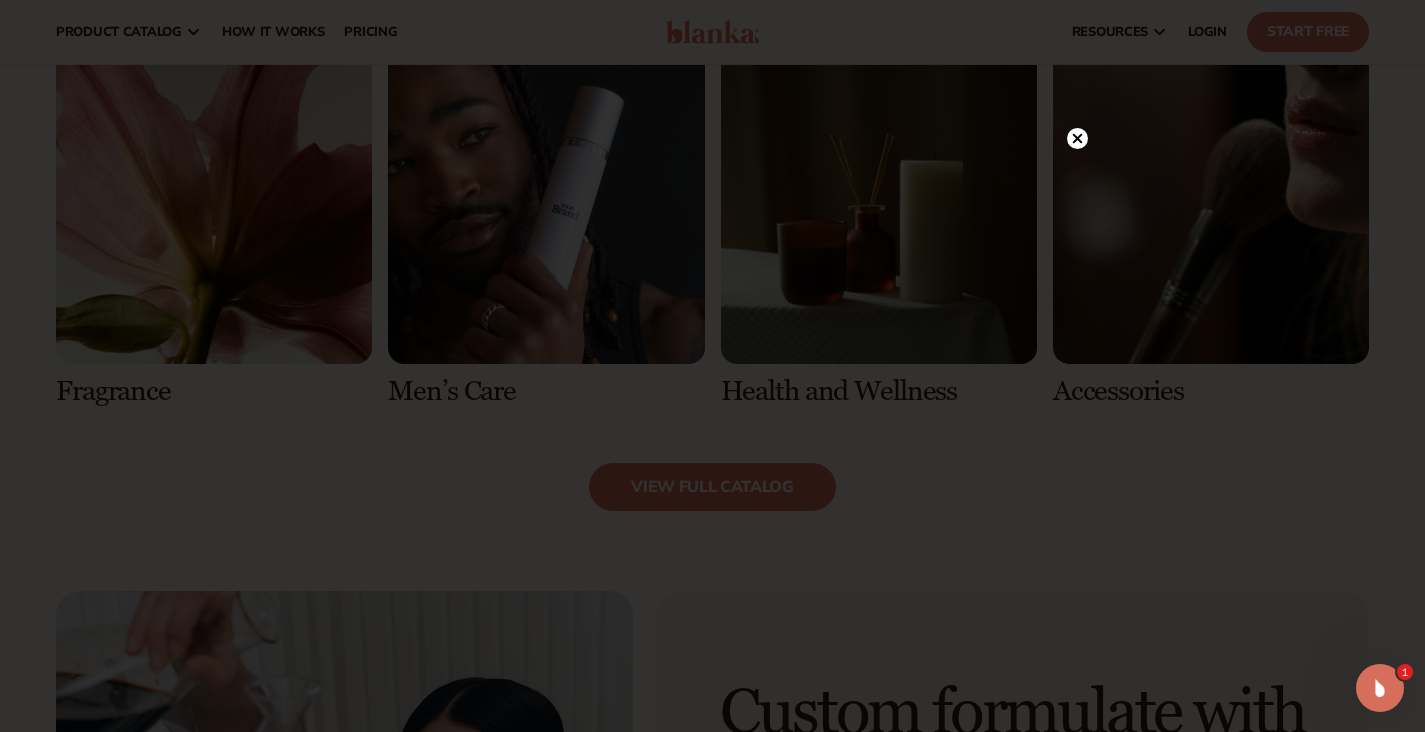 click 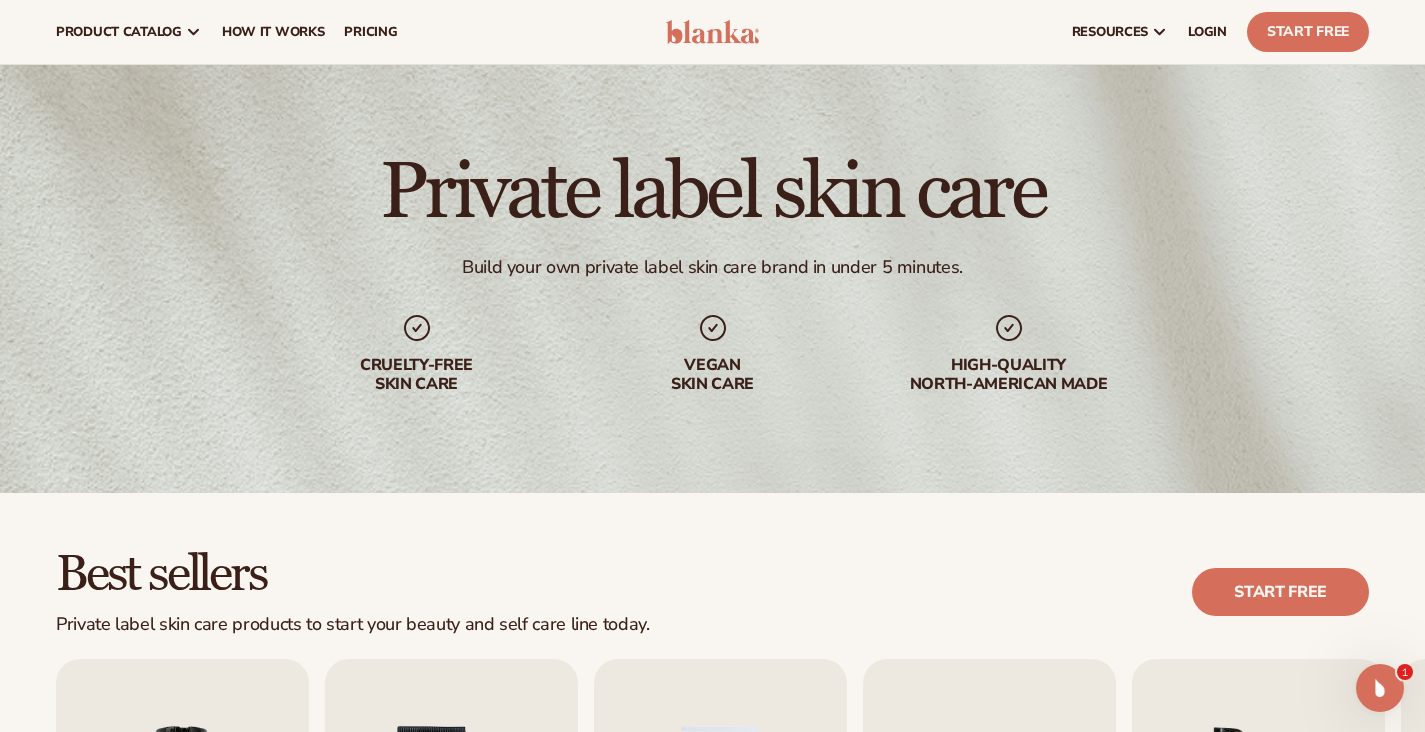 scroll, scrollTop: 0, scrollLeft: 0, axis: both 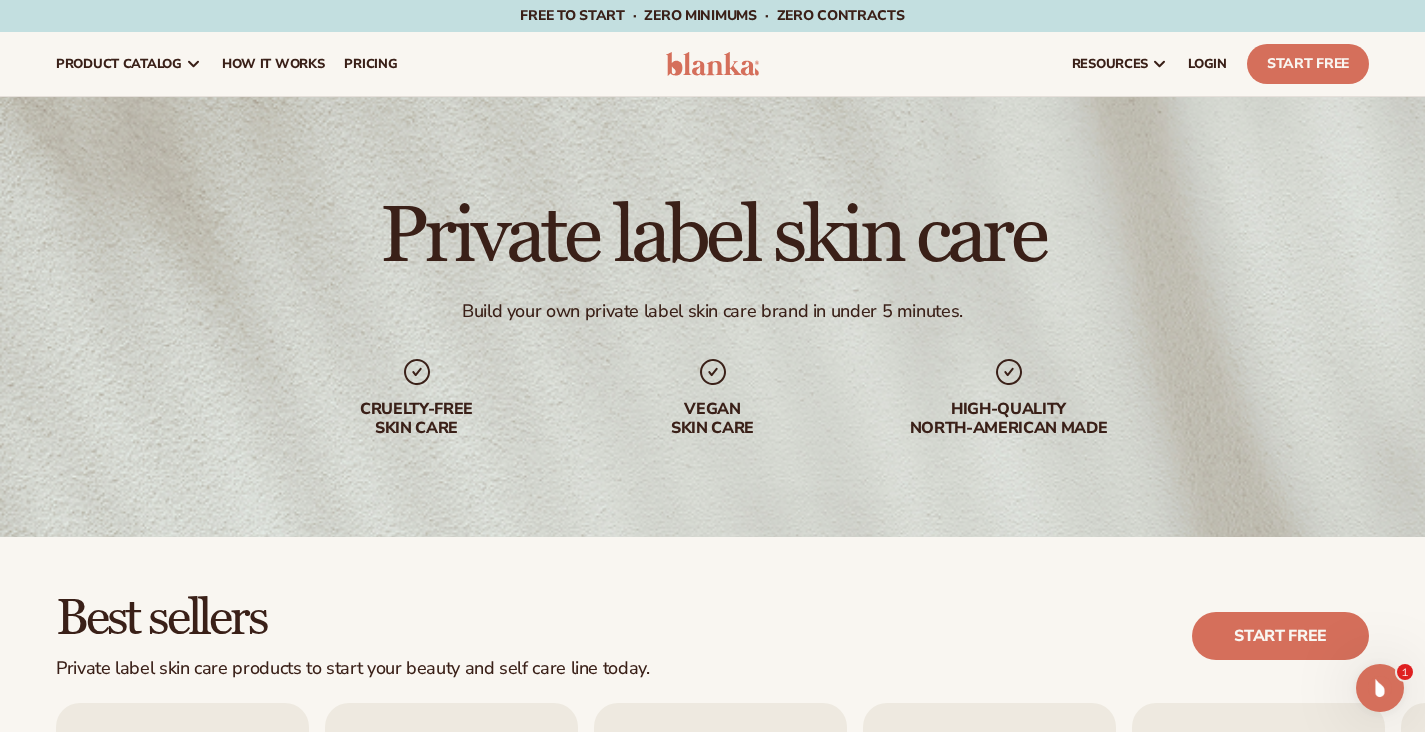 click 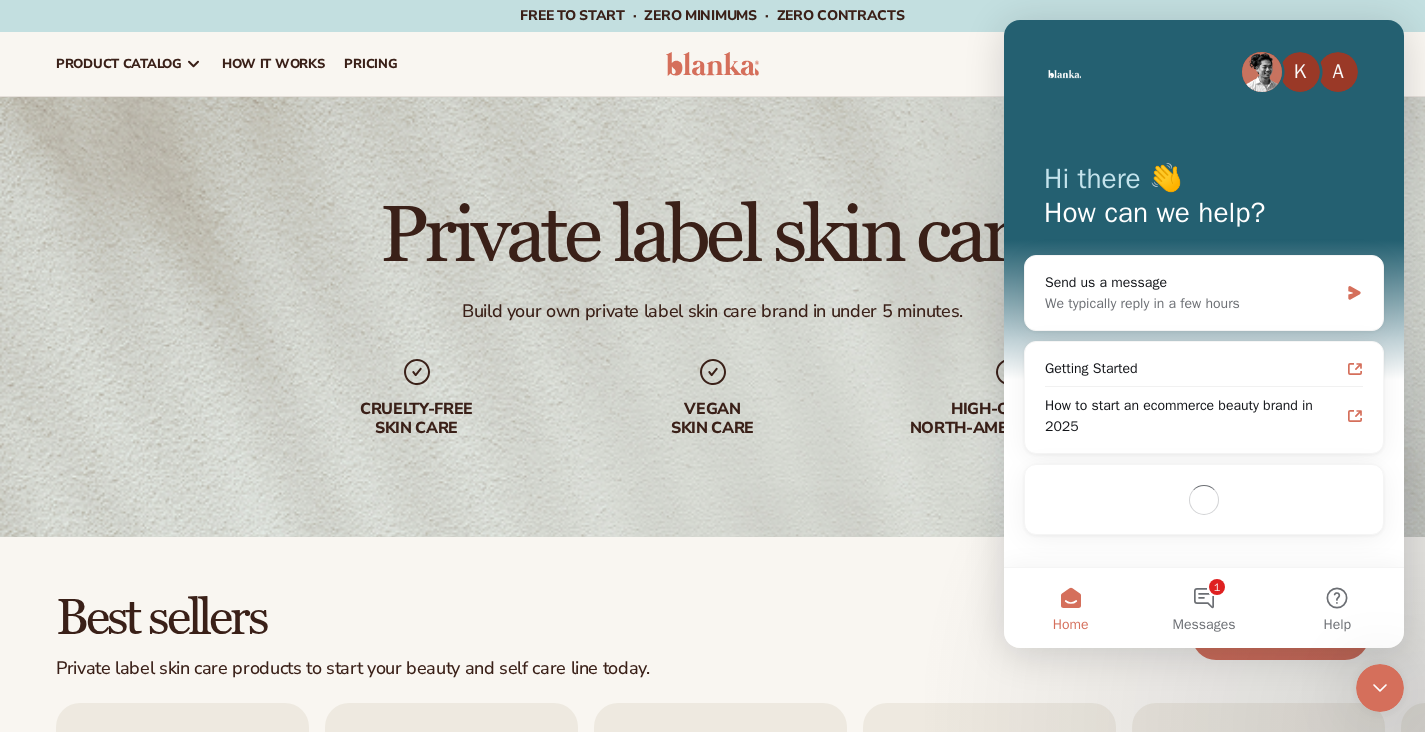 scroll, scrollTop: 0, scrollLeft: 0, axis: both 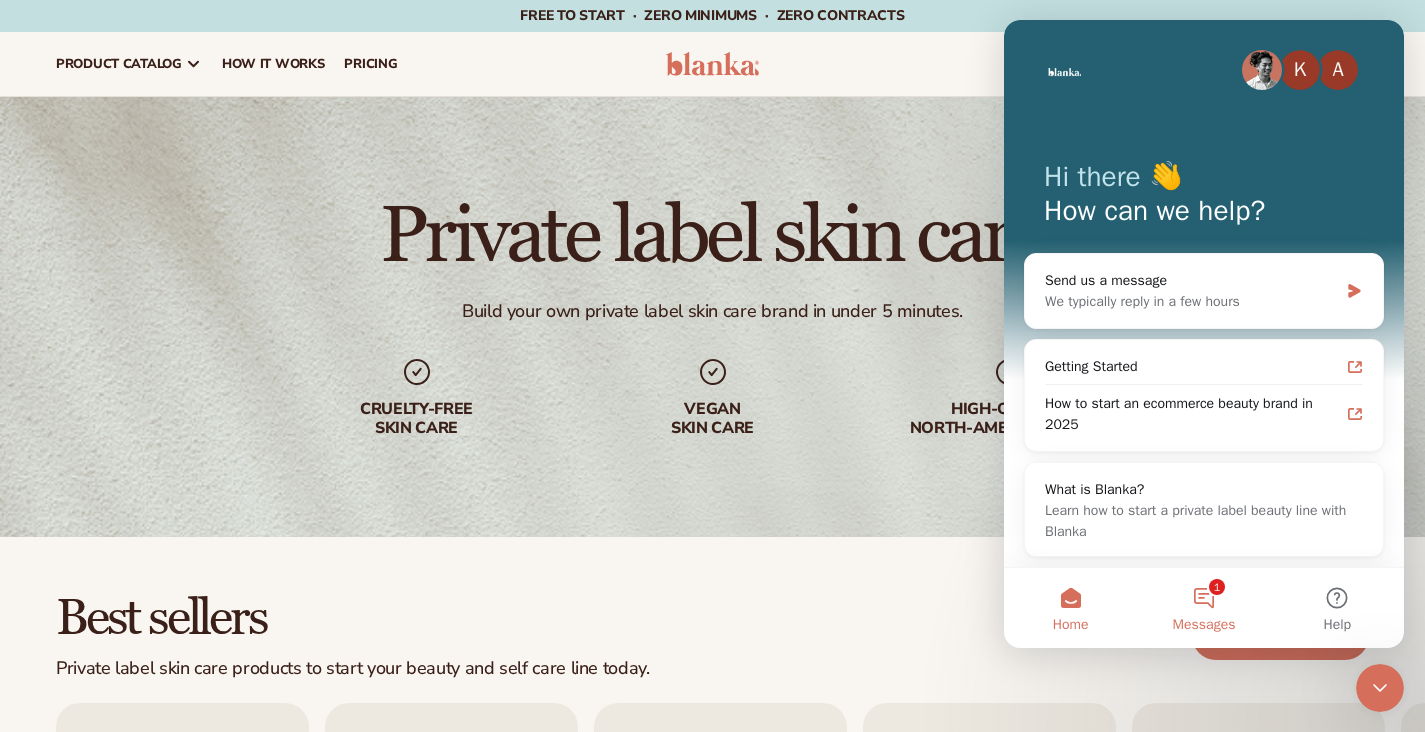 click on "1 Messages" at bounding box center (1203, 608) 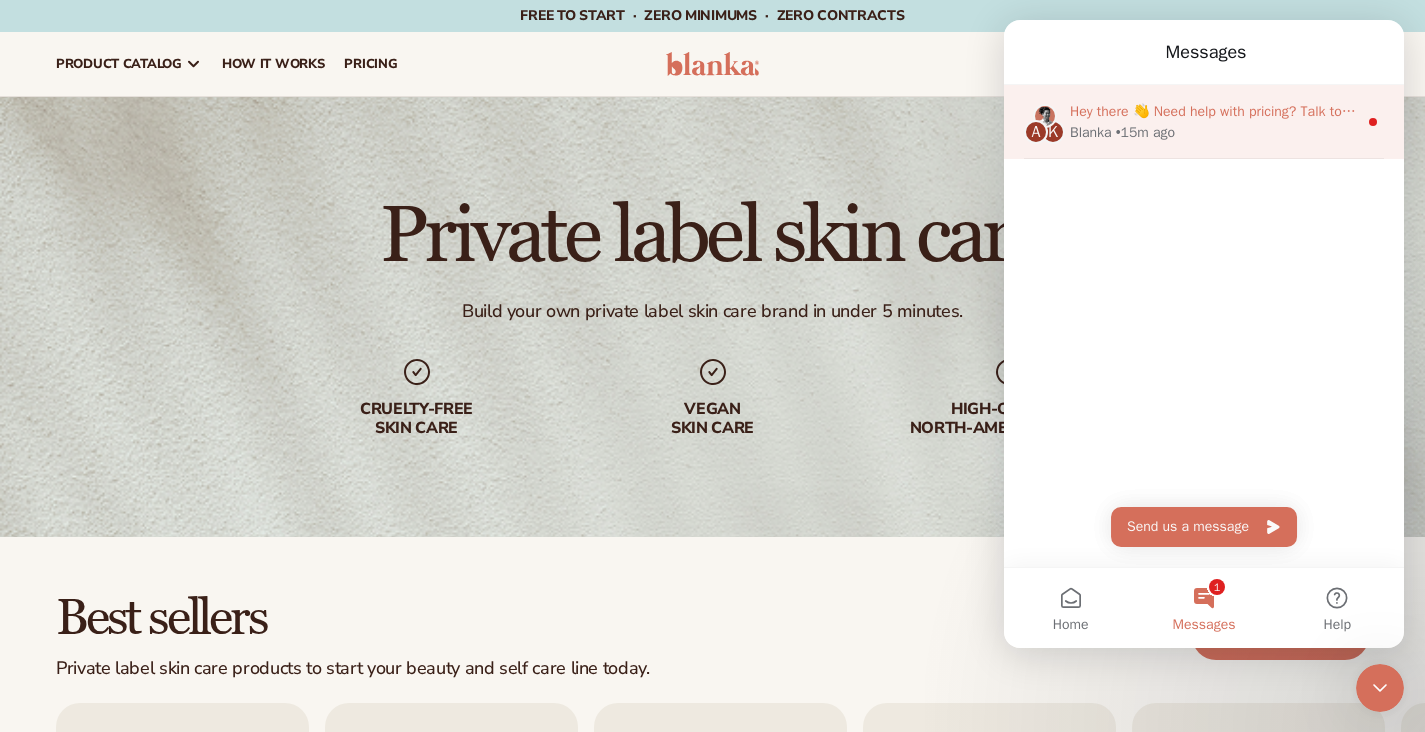 click on "Blanka •  15m ago" at bounding box center [1213, 132] 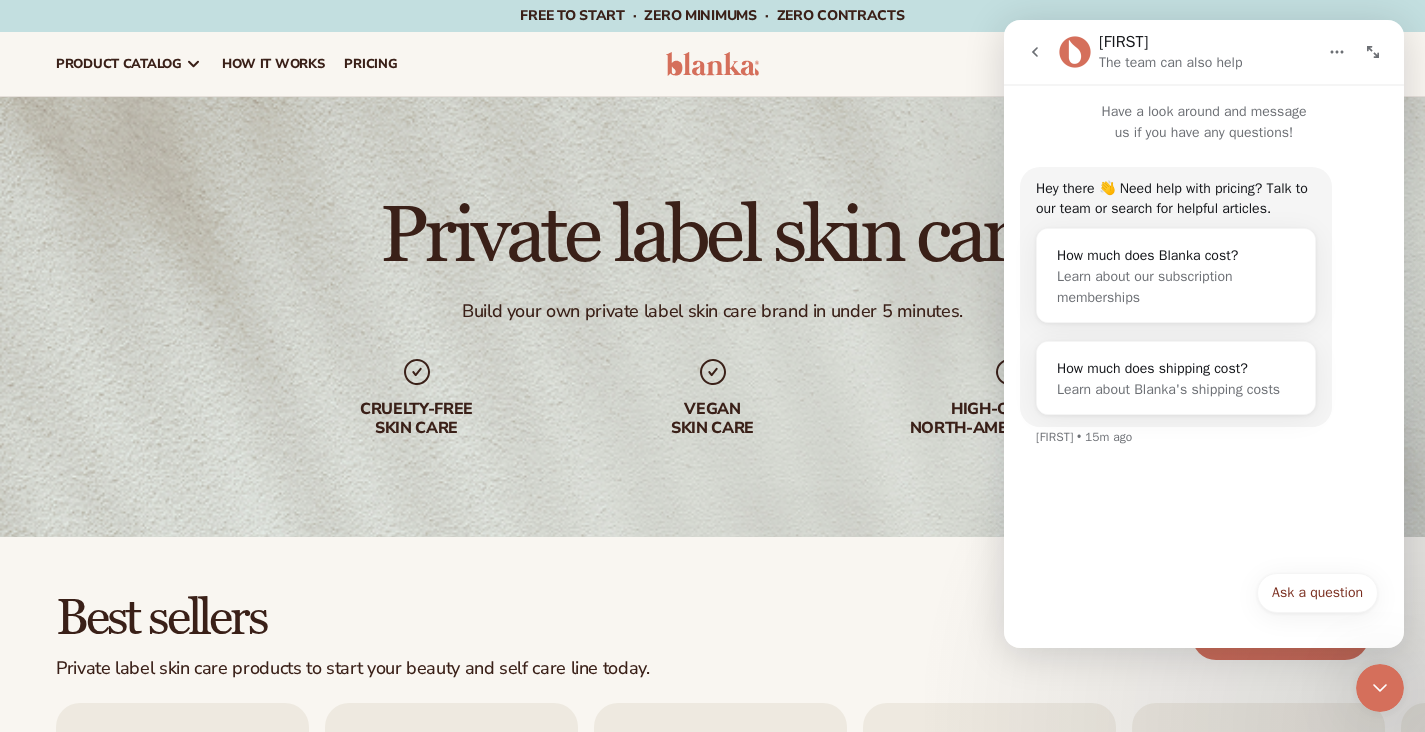click 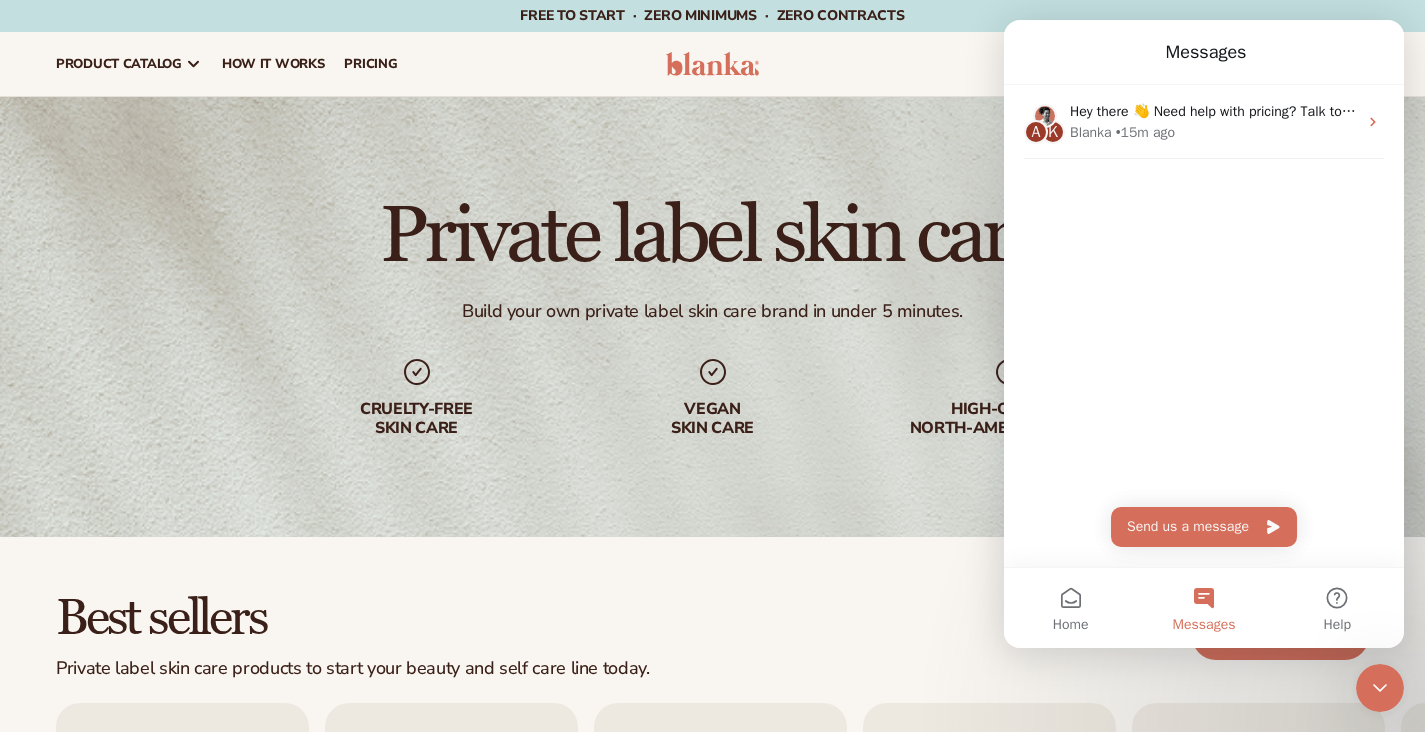 click 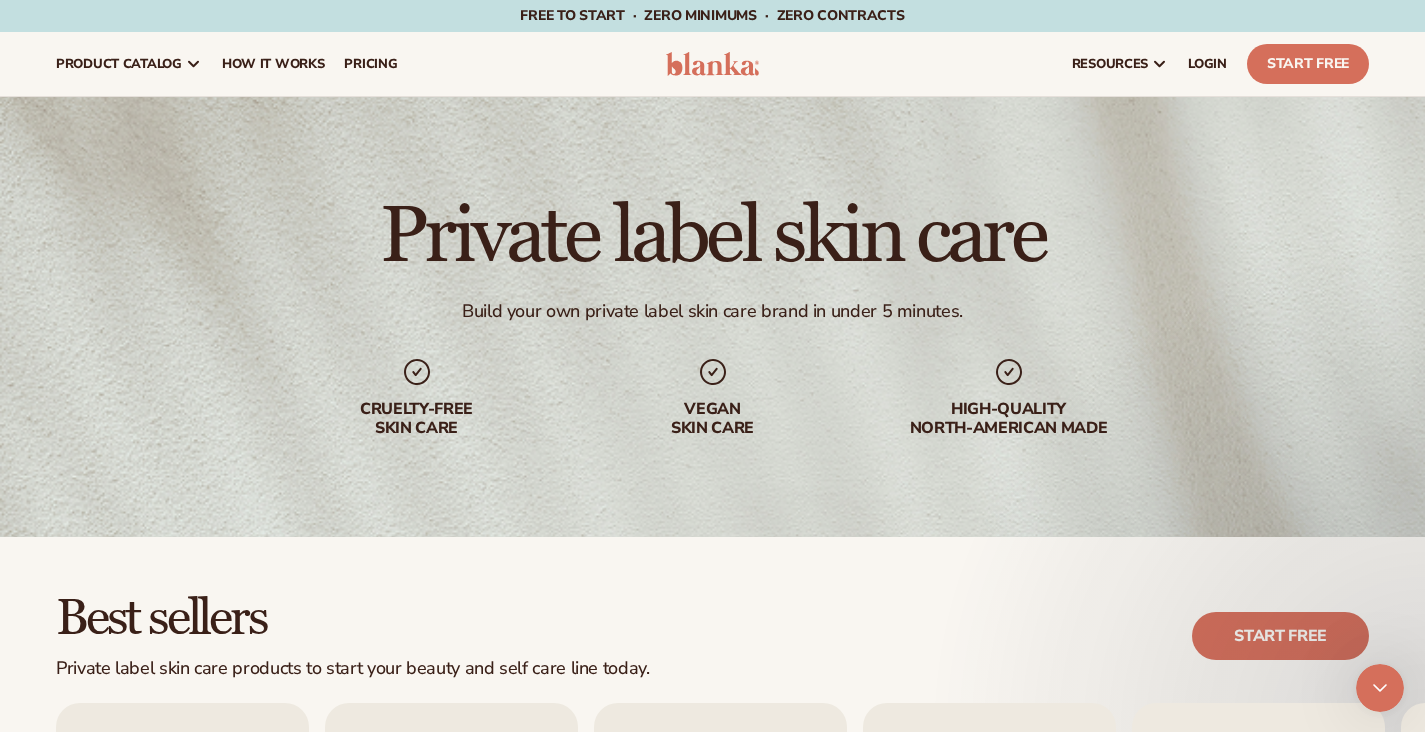 scroll, scrollTop: 0, scrollLeft: 0, axis: both 